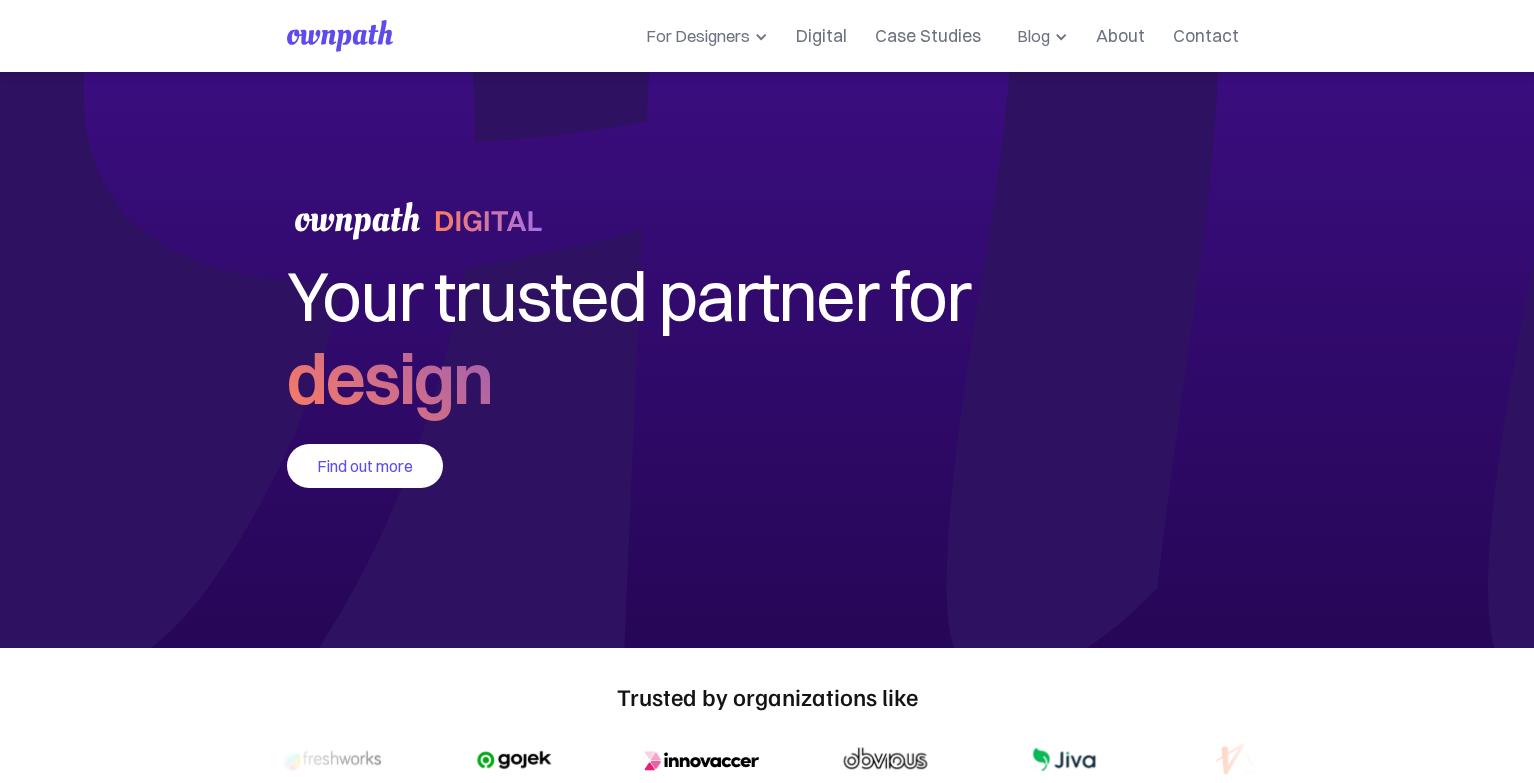 scroll, scrollTop: 0, scrollLeft: 0, axis: both 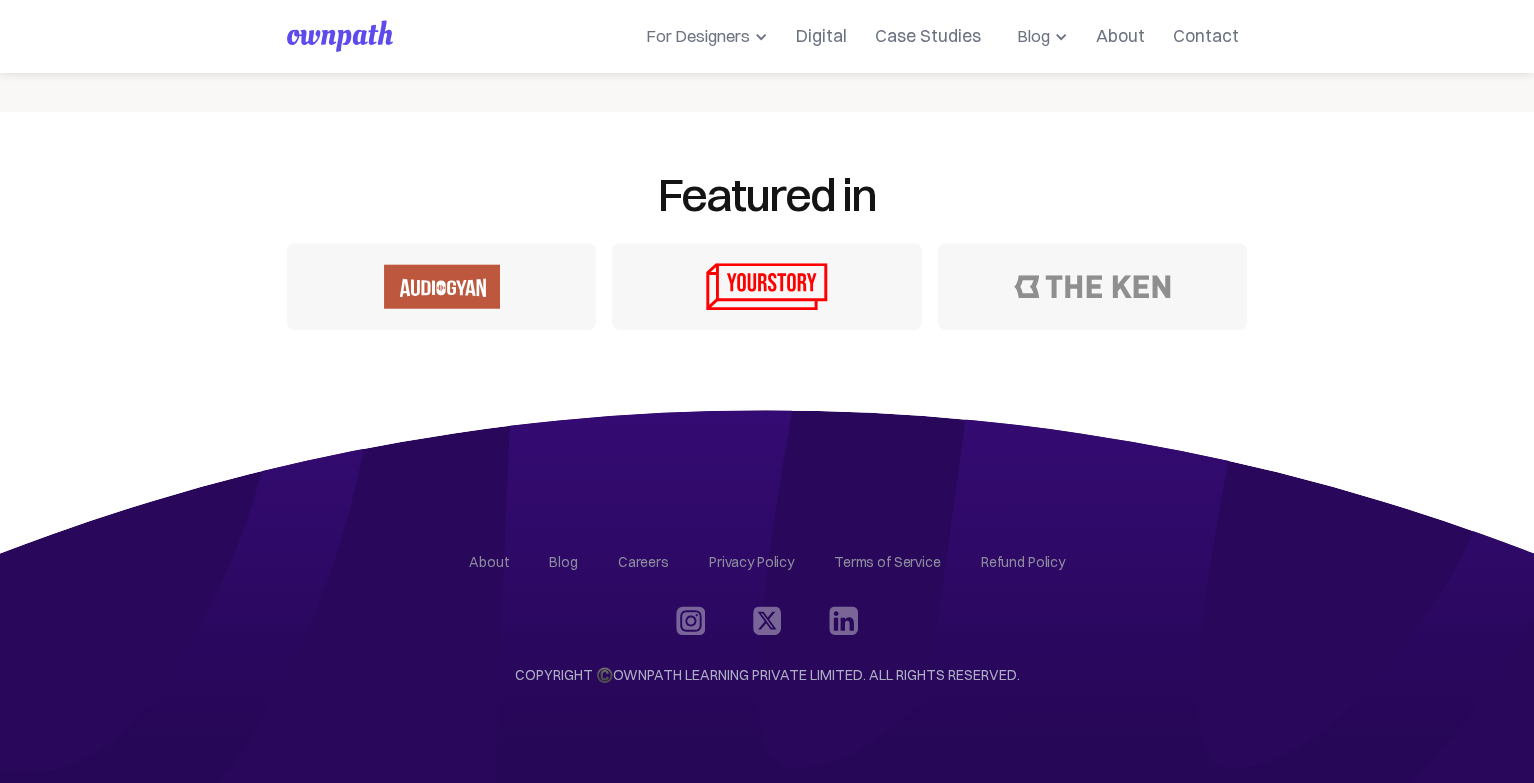 click on "Careers" at bounding box center [643, 562] 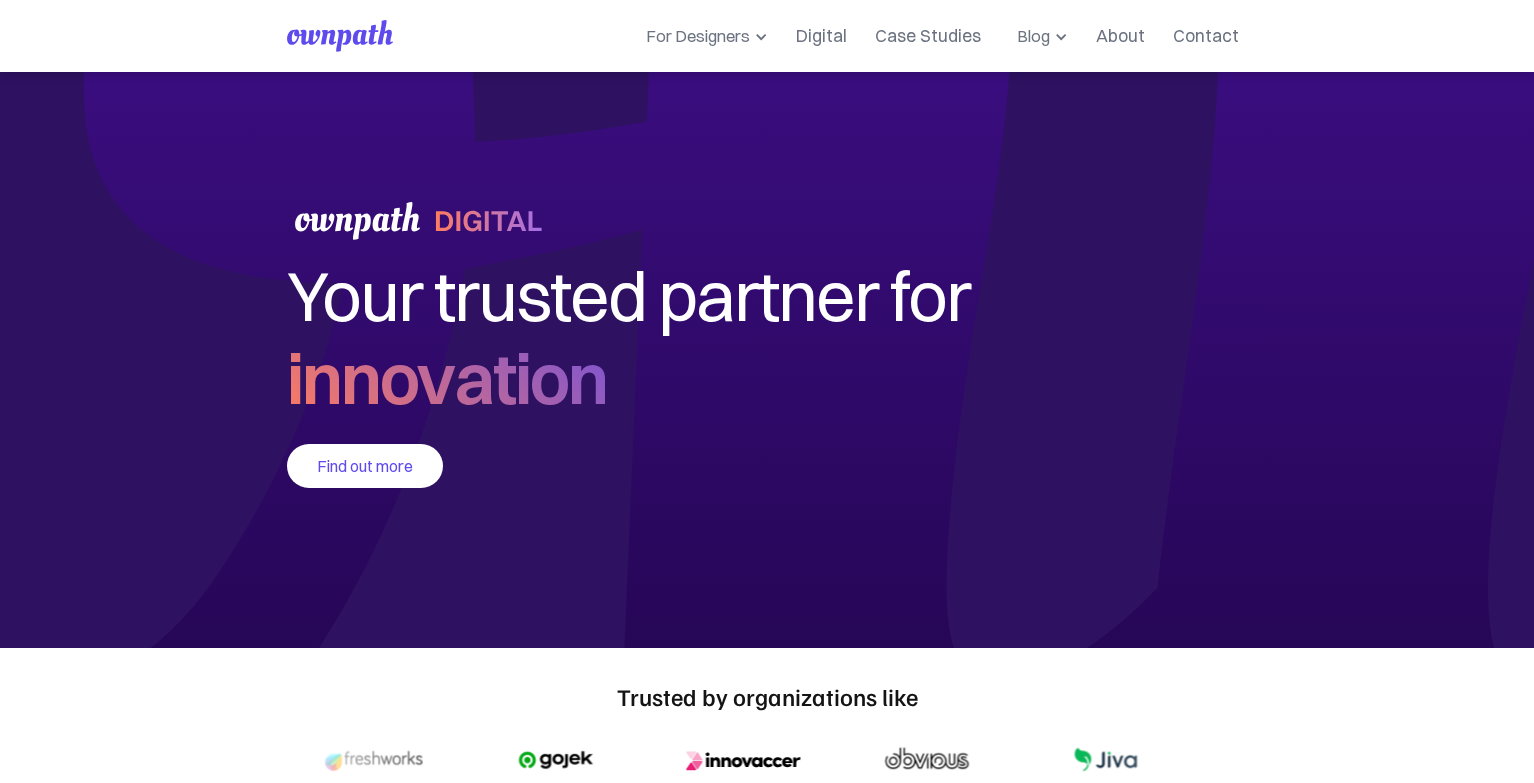 scroll, scrollTop: 0, scrollLeft: 0, axis: both 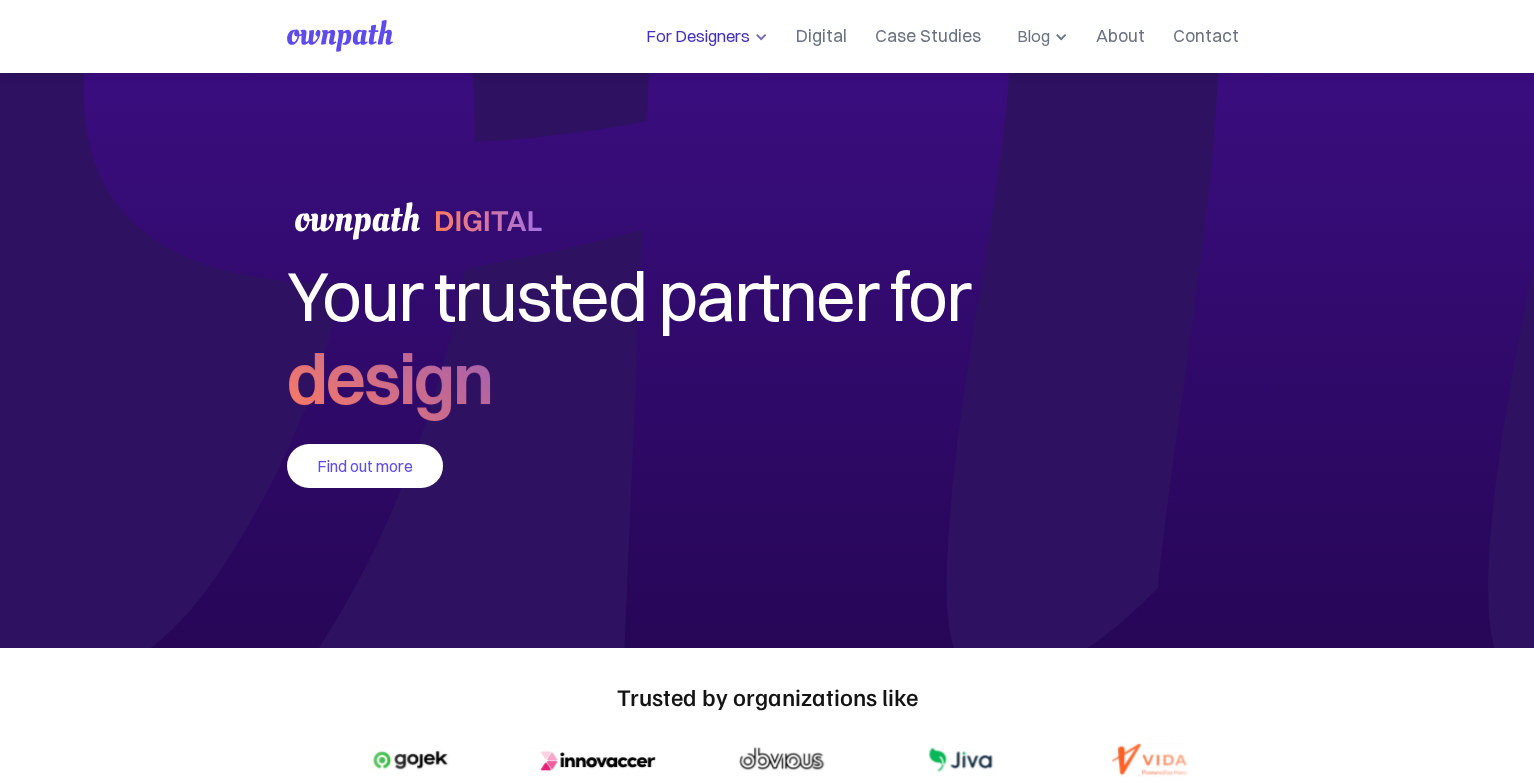 click on "For Designers" at bounding box center (694, 36) 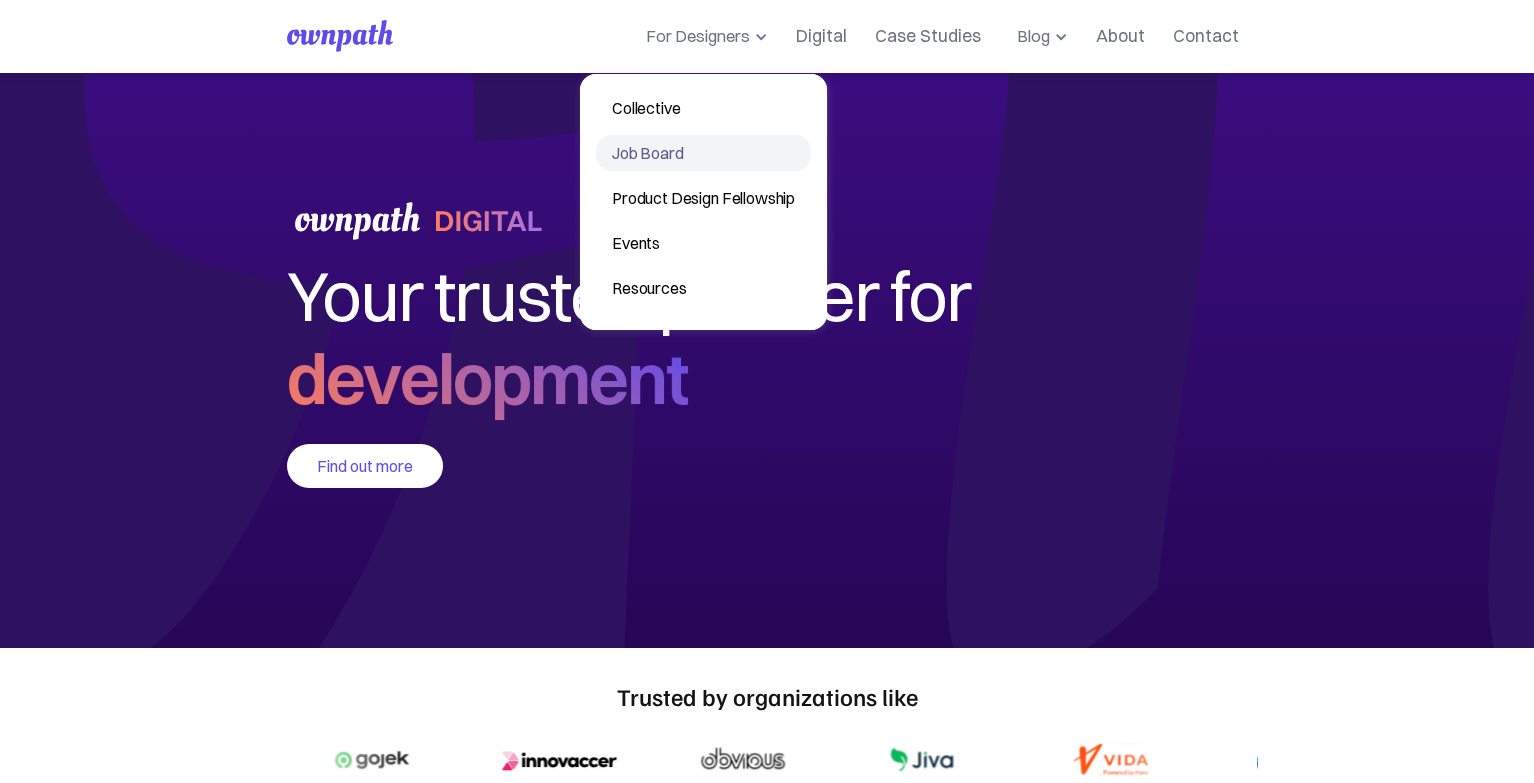 click on "Job Board" at bounding box center [703, 153] 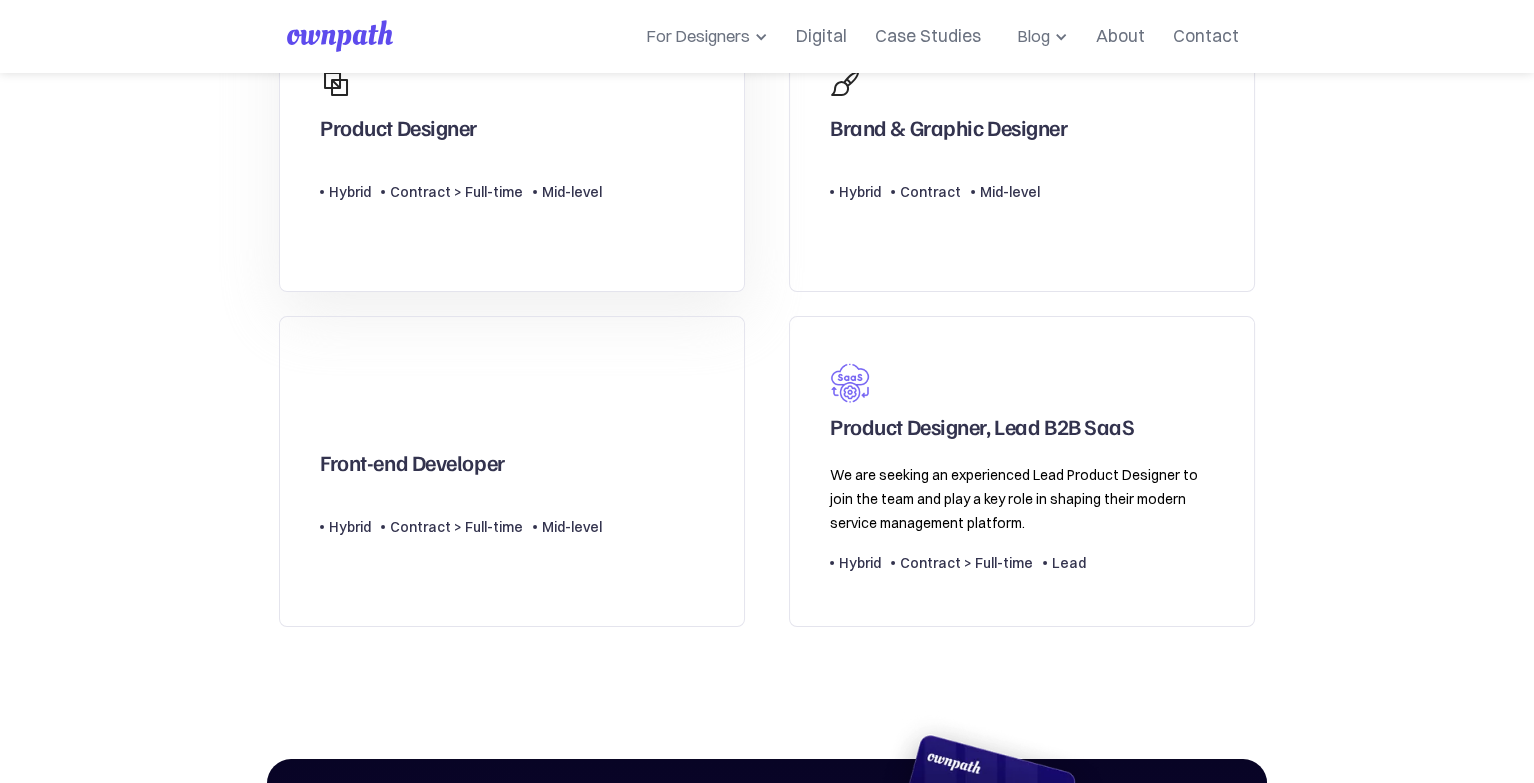 scroll, scrollTop: 600, scrollLeft: 0, axis: vertical 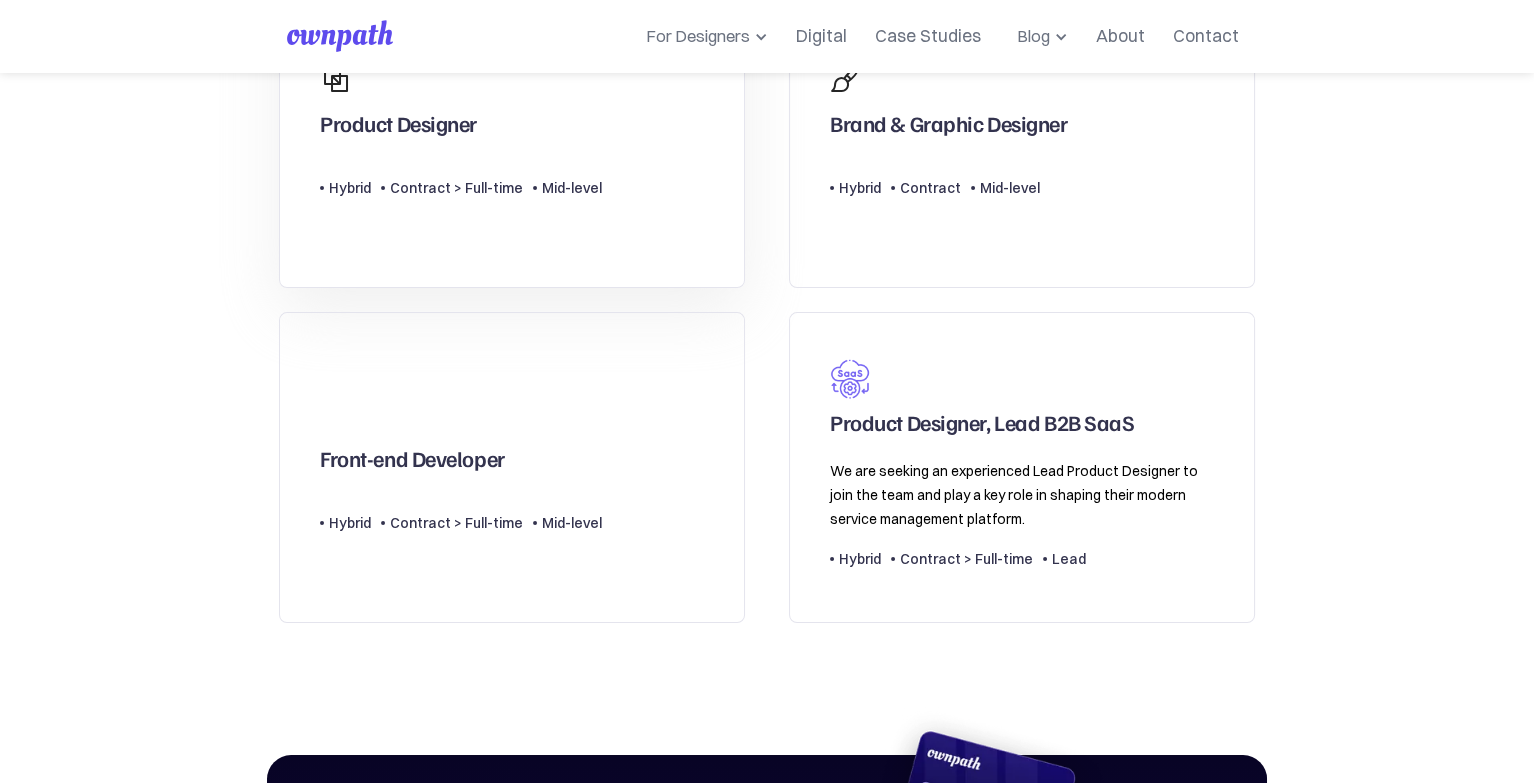 click on "Product Designer Type Level Hybrid Contract > Full-time Mid-level" at bounding box center [512, 132] 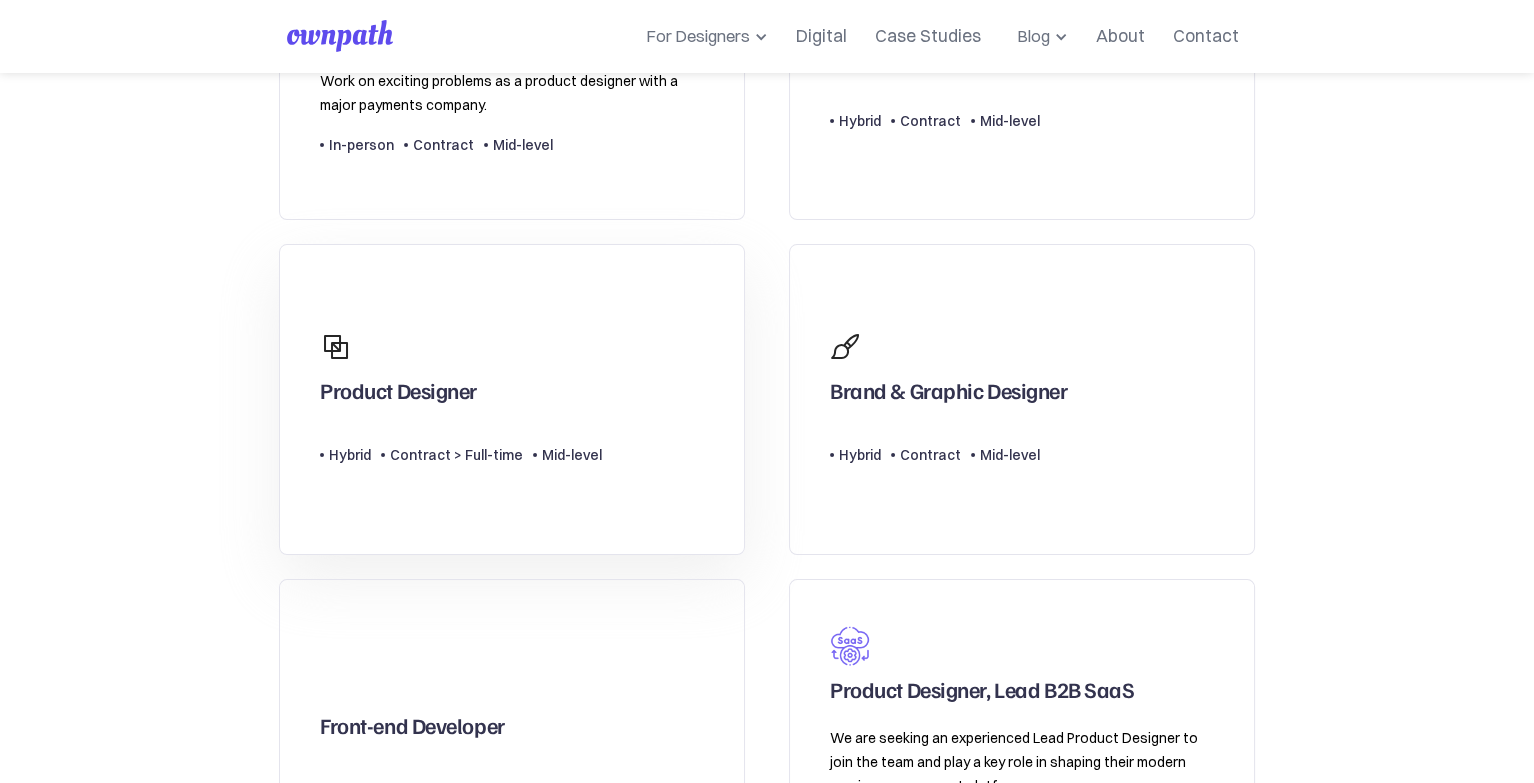 scroll, scrollTop: 300, scrollLeft: 0, axis: vertical 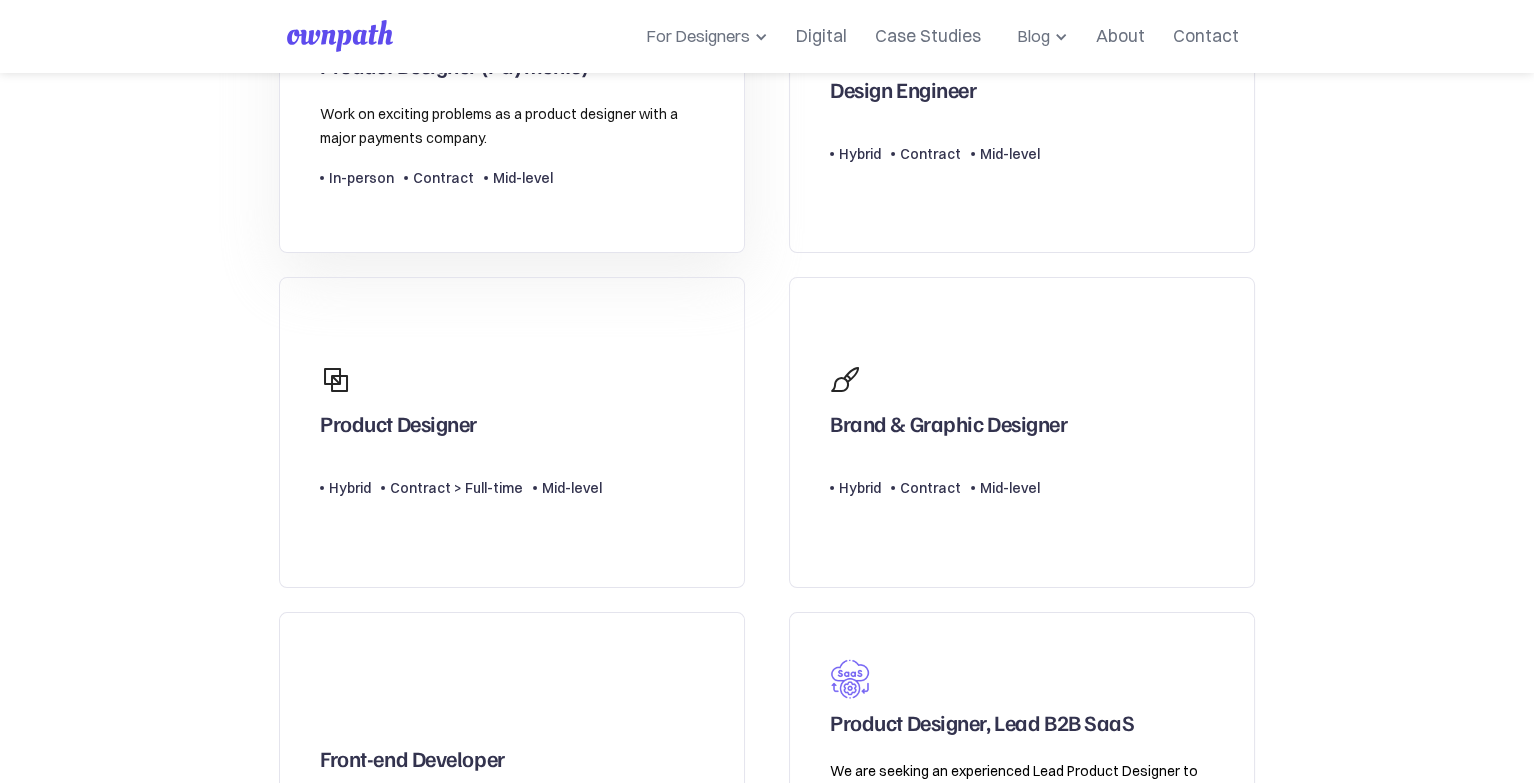 click on "Product Designer (Payments) Work on exciting problems as a product designer with a major payments company. Type Level In-person Contract Mid-level" at bounding box center (512, 98) 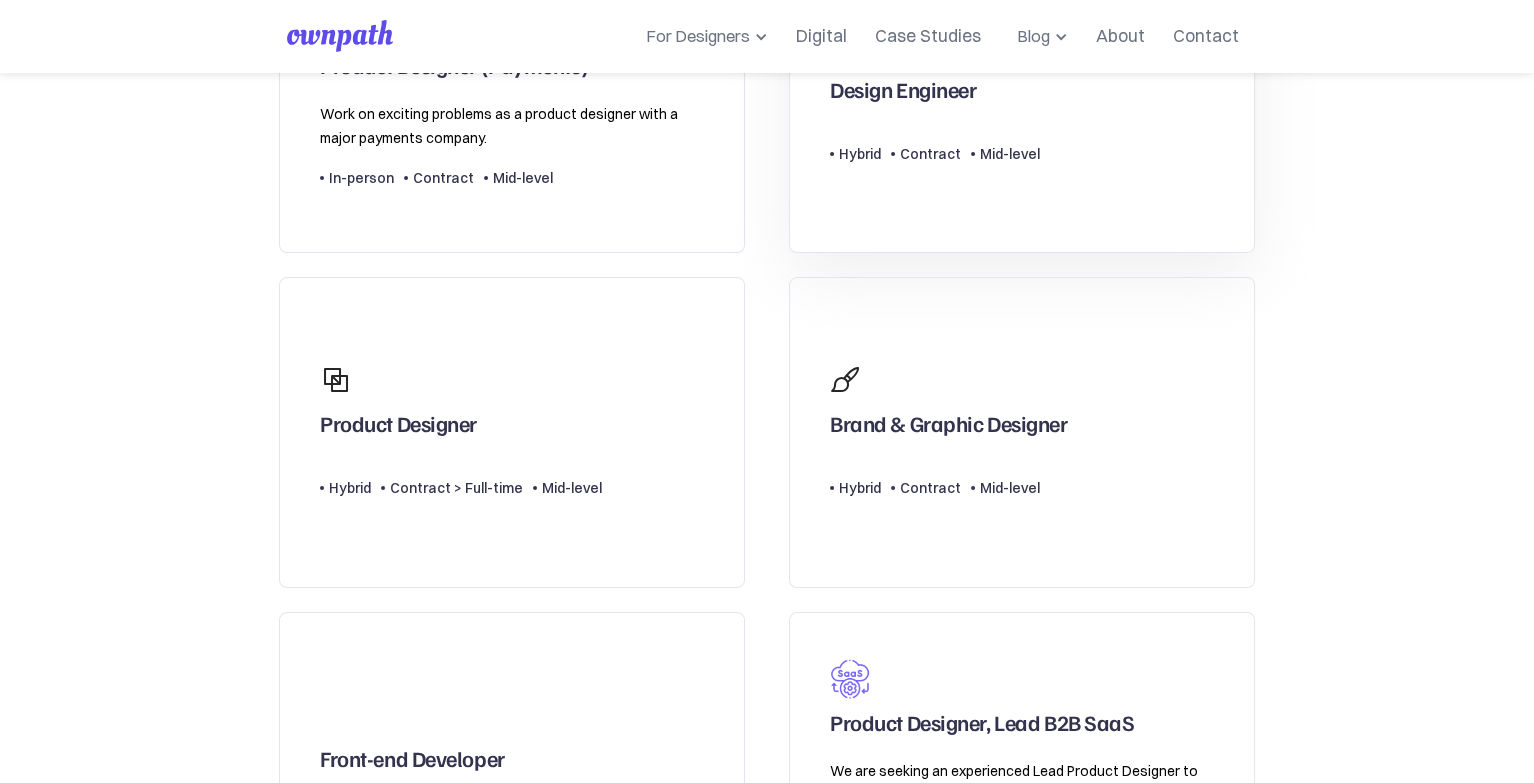 click on "Design Engineer  Type Level Hybrid Contract Mid-level" at bounding box center [1022, 98] 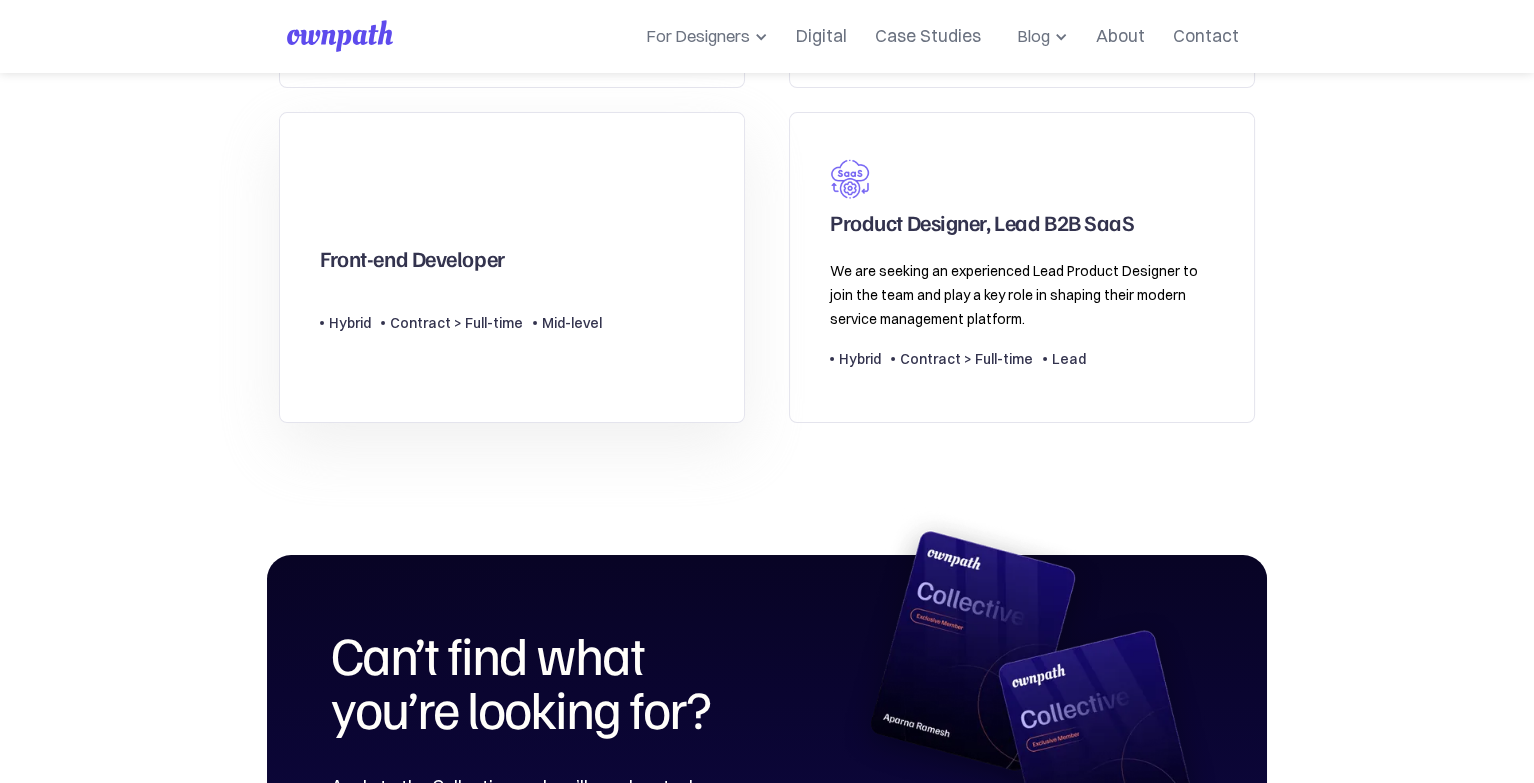 scroll, scrollTop: 1300, scrollLeft: 0, axis: vertical 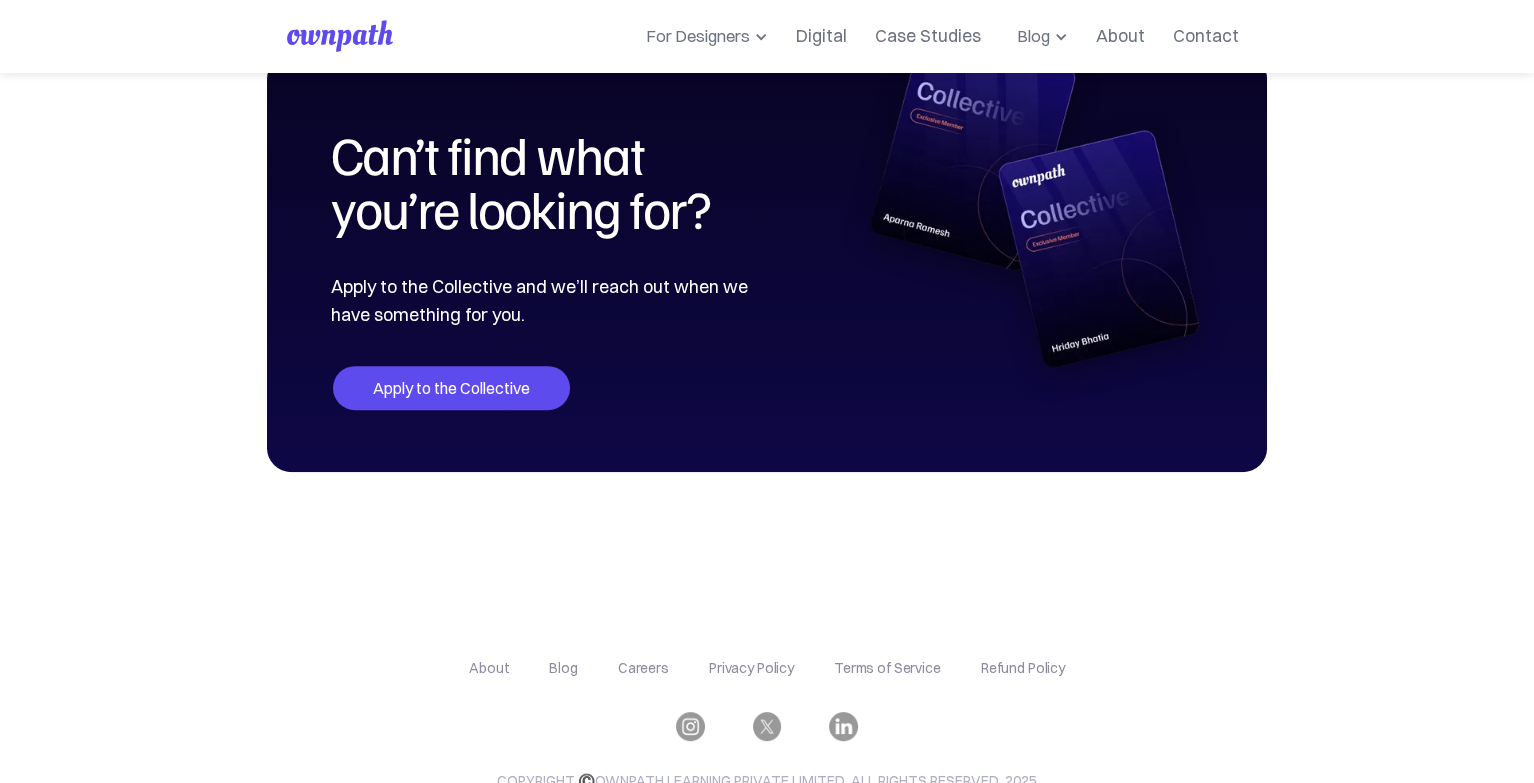 click on "Apply to the Collective" at bounding box center (451, 388) 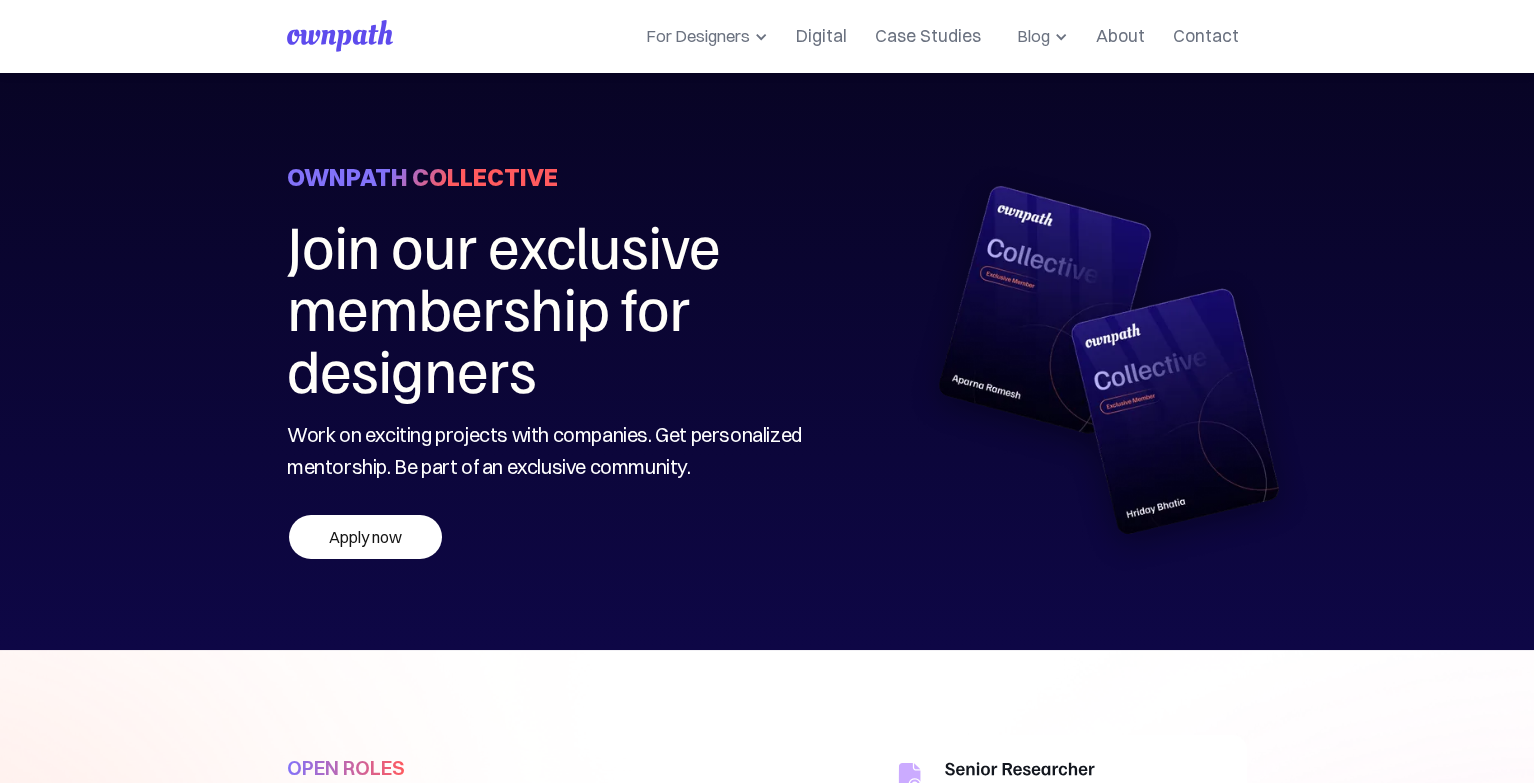 scroll, scrollTop: 600, scrollLeft: 0, axis: vertical 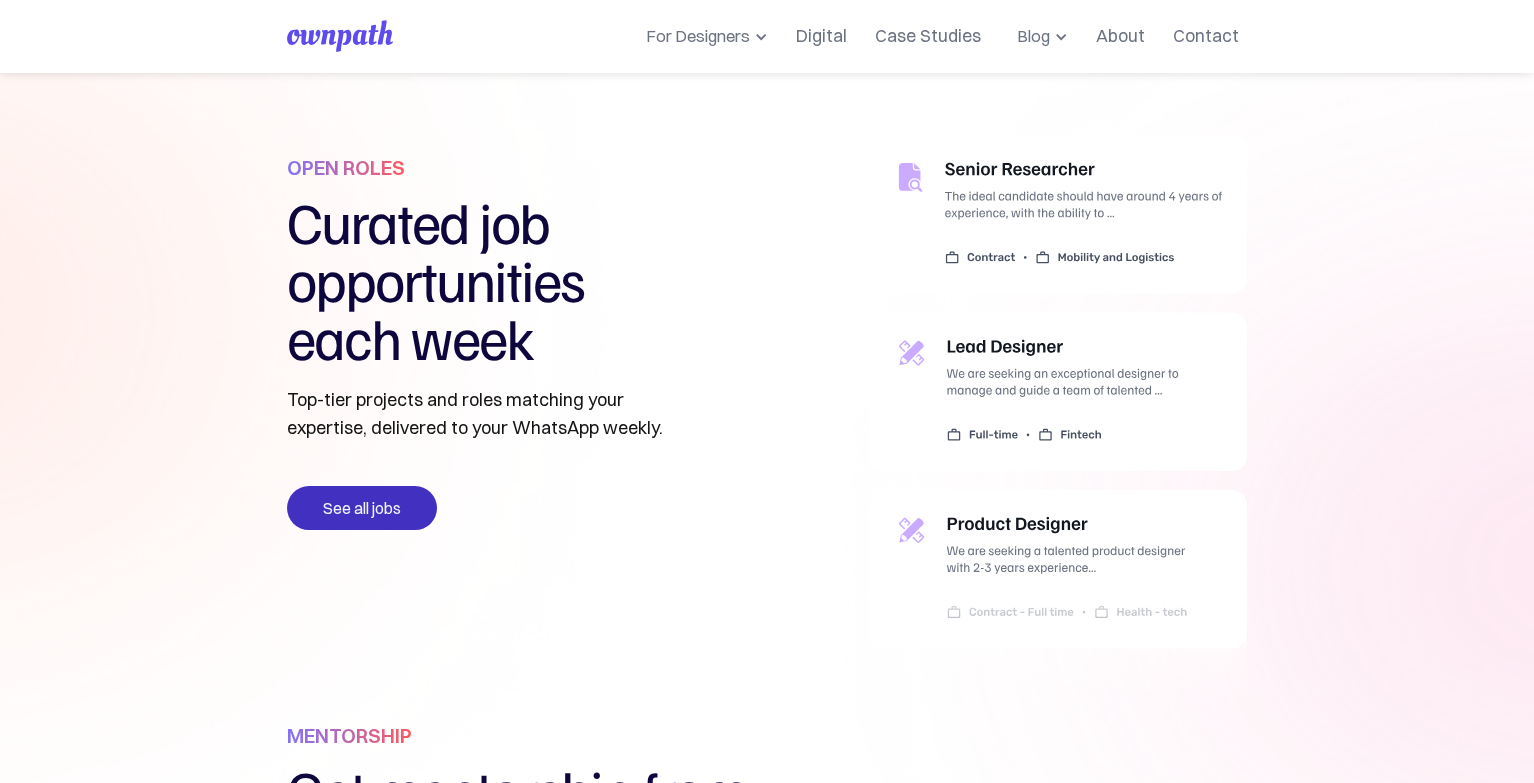 click on "See all jobs" at bounding box center [362, 508] 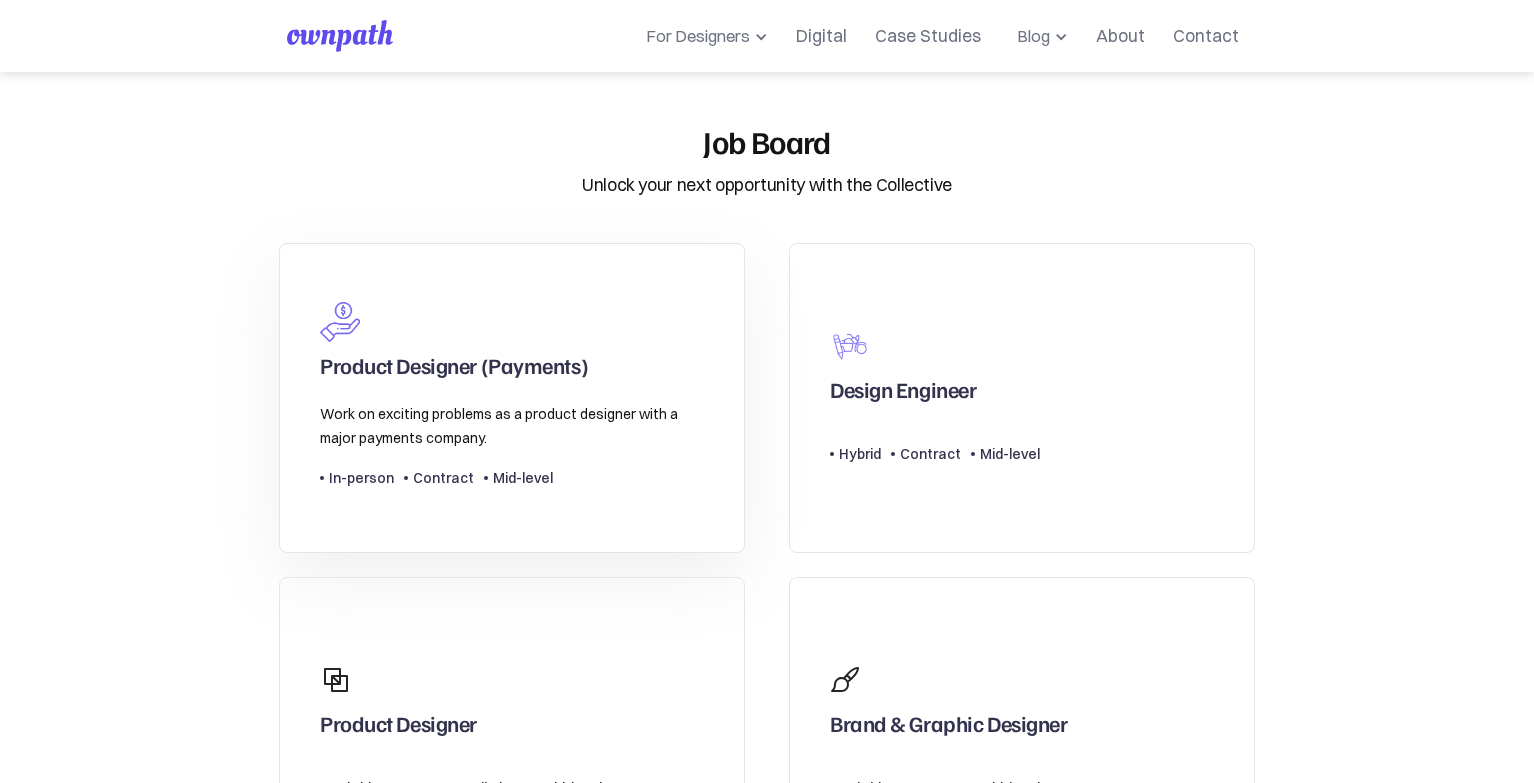 scroll, scrollTop: 0, scrollLeft: 0, axis: both 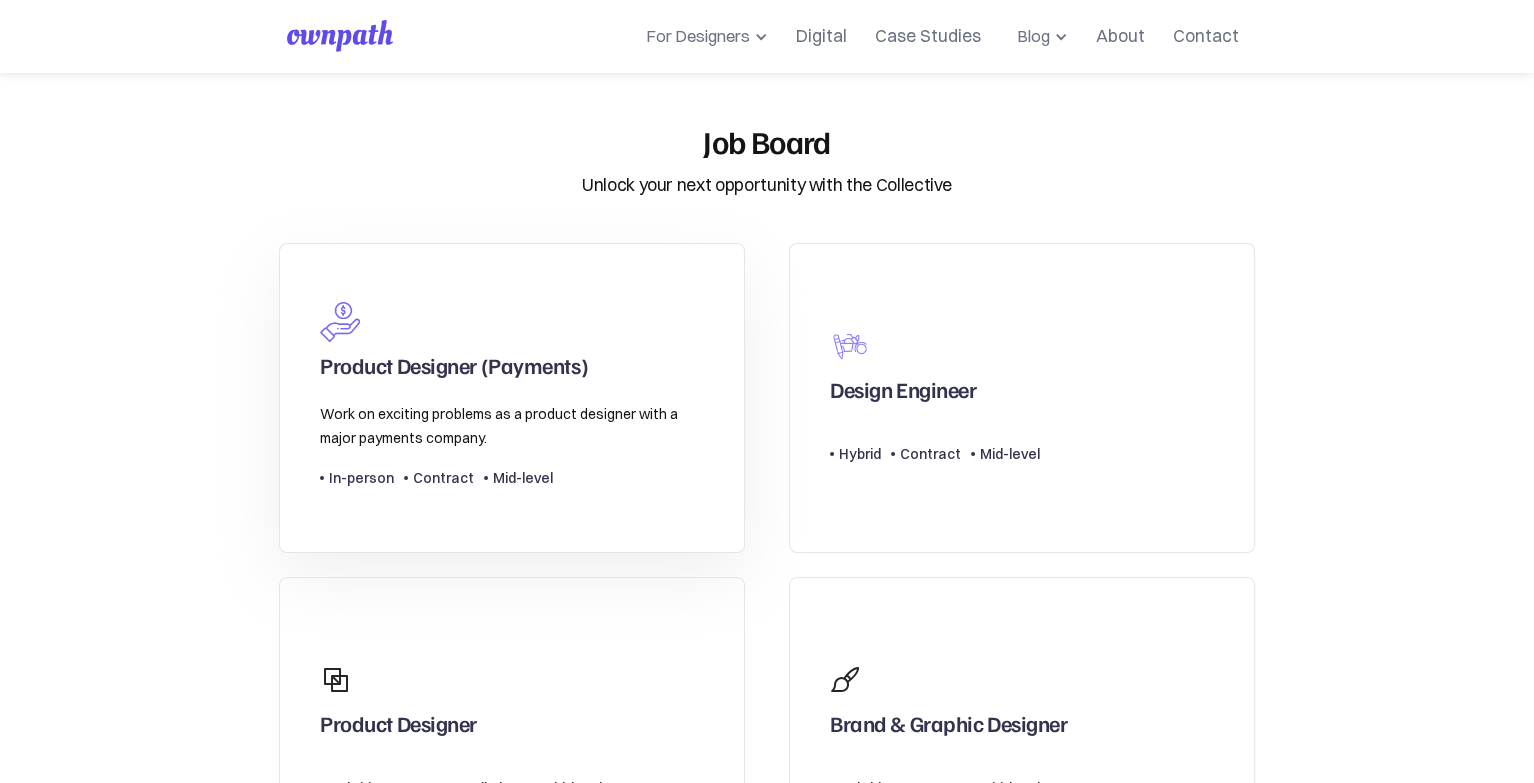 click on "Work on exciting problems as a product designer with a major payments company." at bounding box center [512, 426] 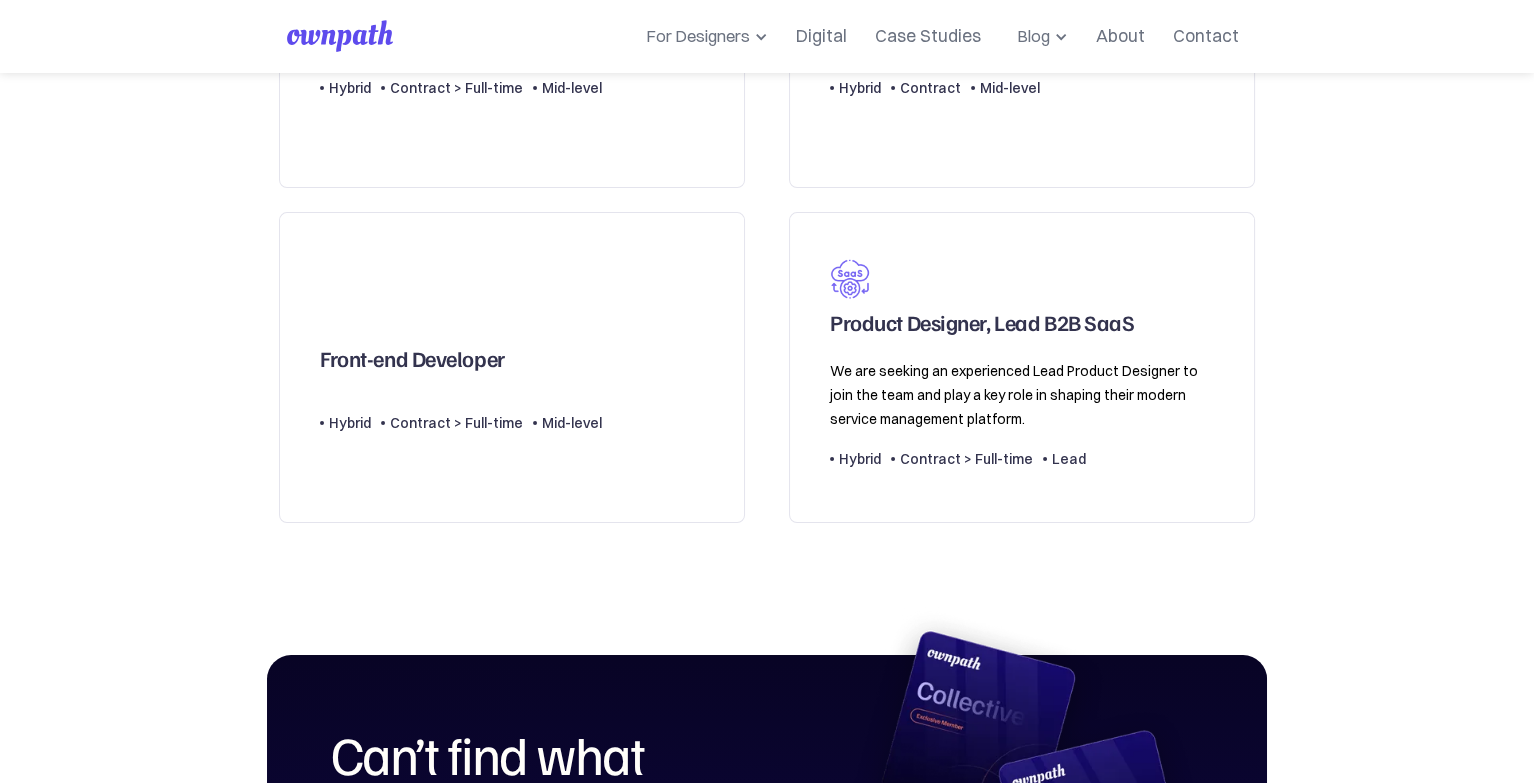 scroll, scrollTop: 1200, scrollLeft: 0, axis: vertical 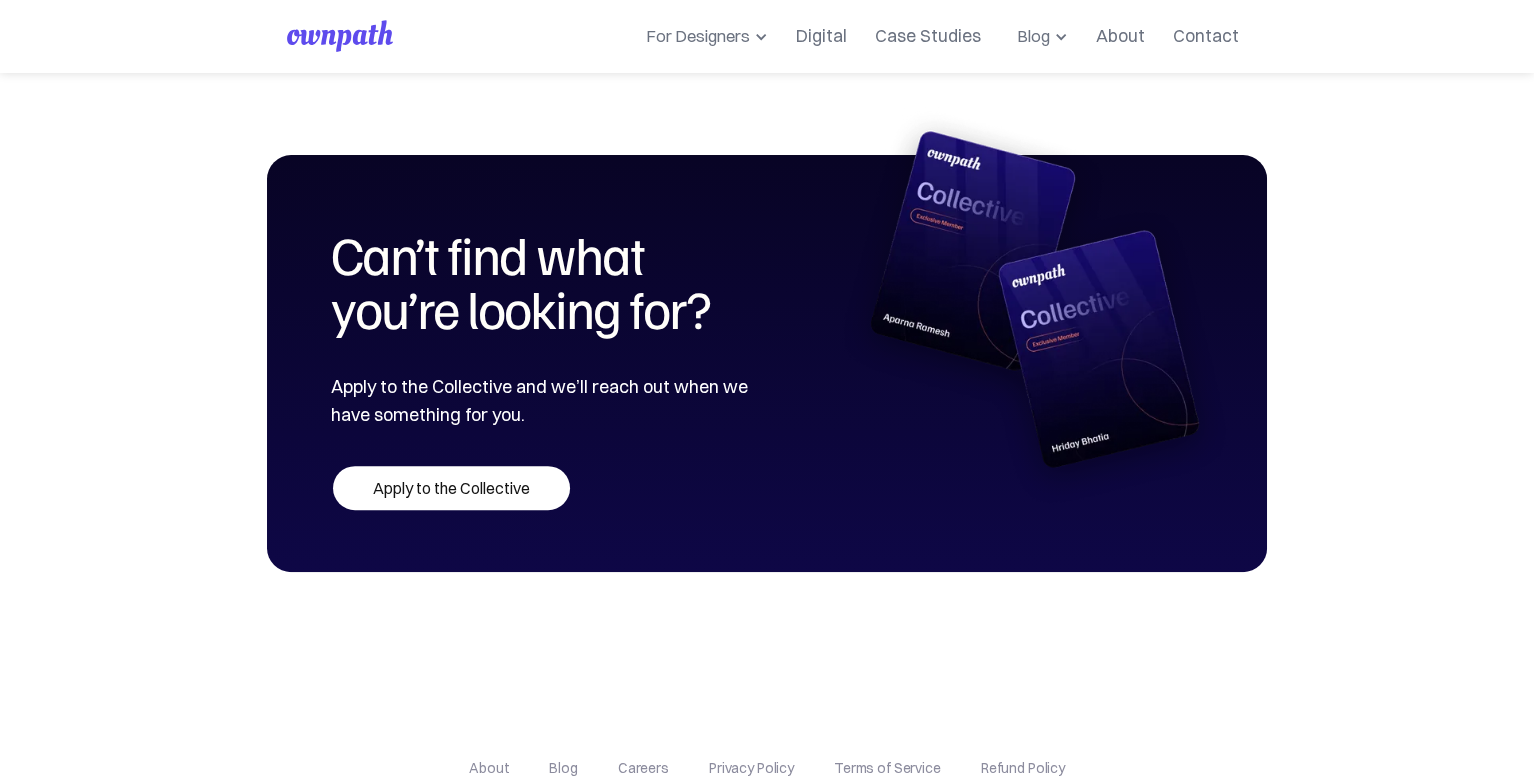 click on "Apply to the Collective" at bounding box center (451, 488) 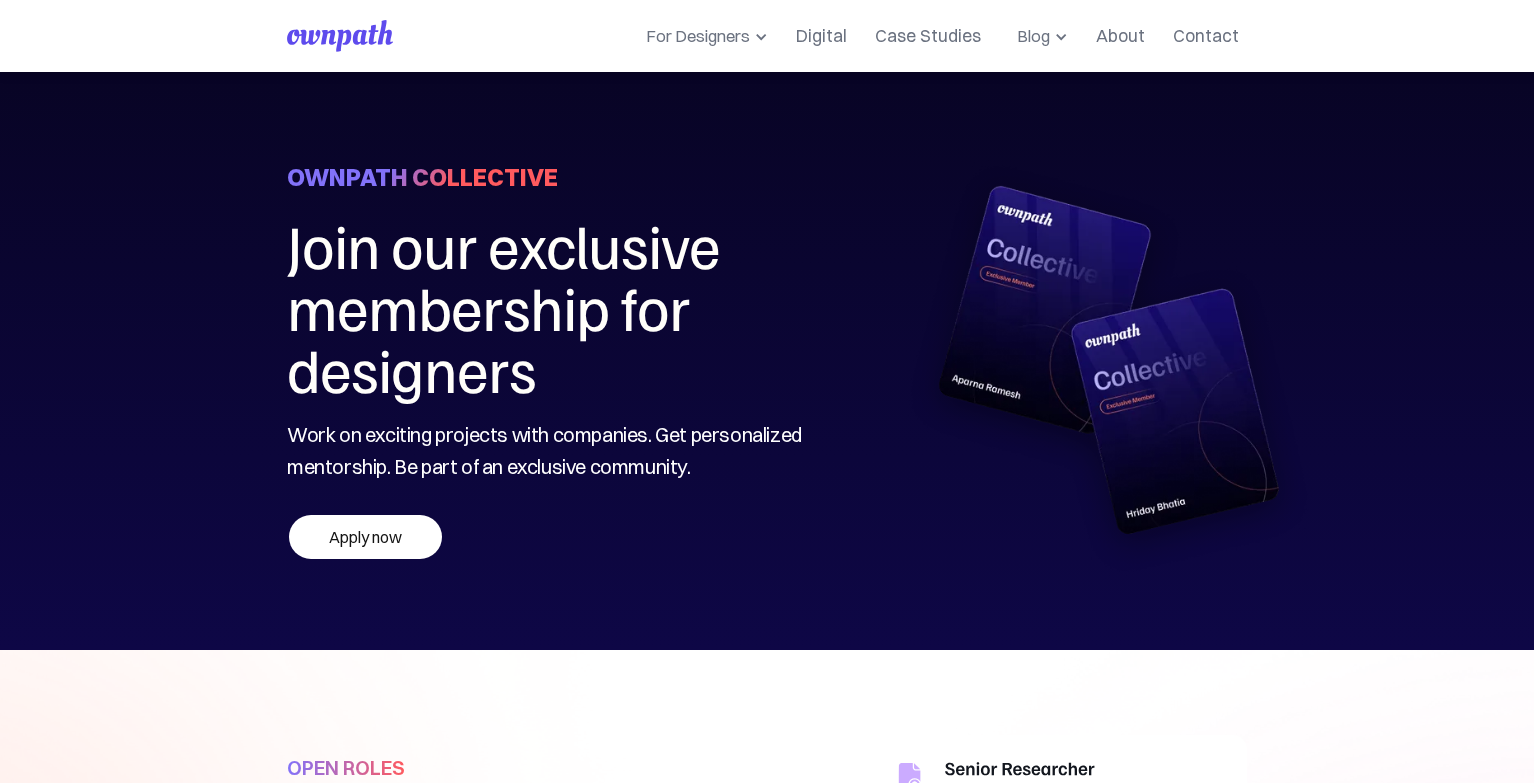 scroll, scrollTop: 0, scrollLeft: 0, axis: both 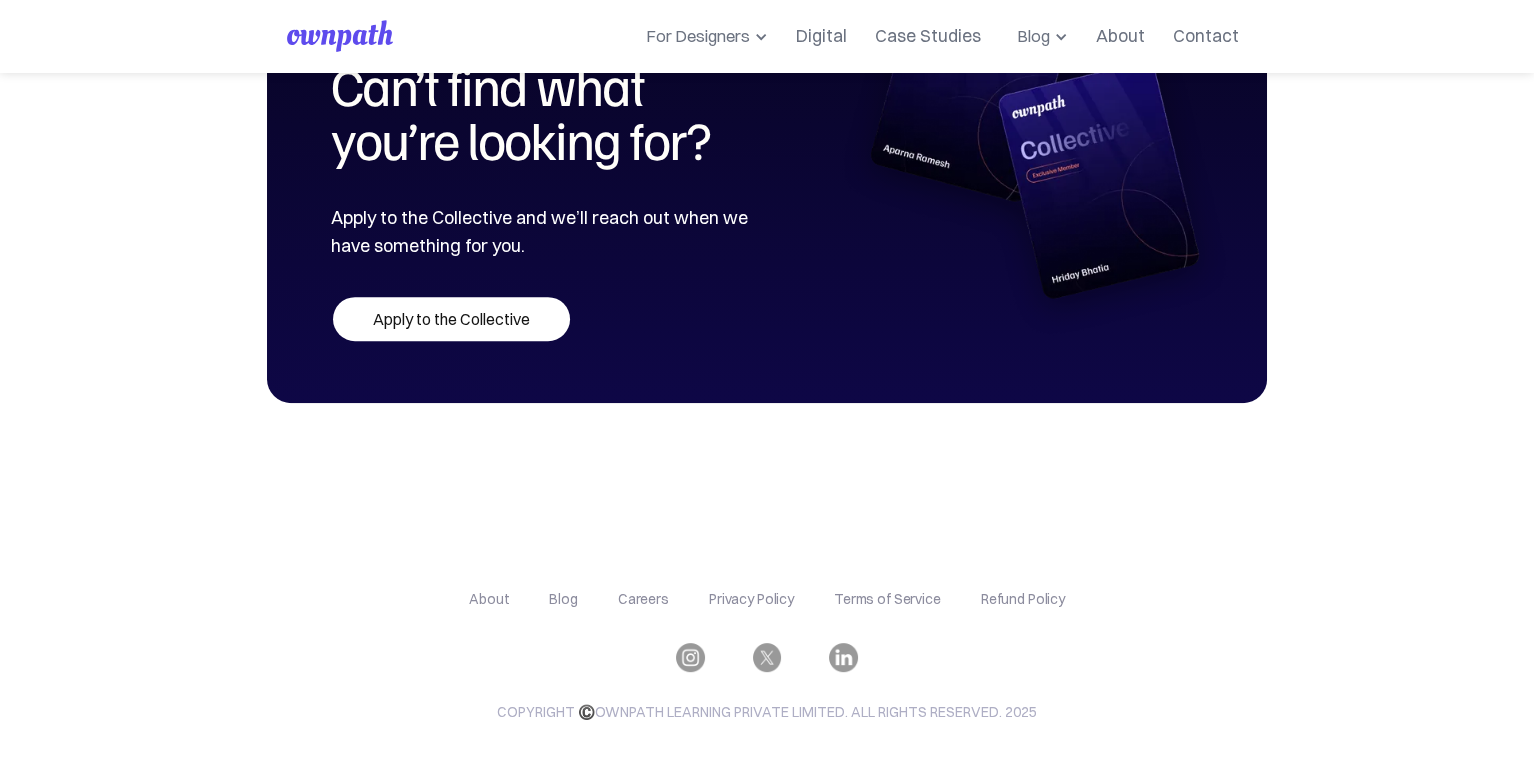 click on "Careers" at bounding box center [643, 599] 